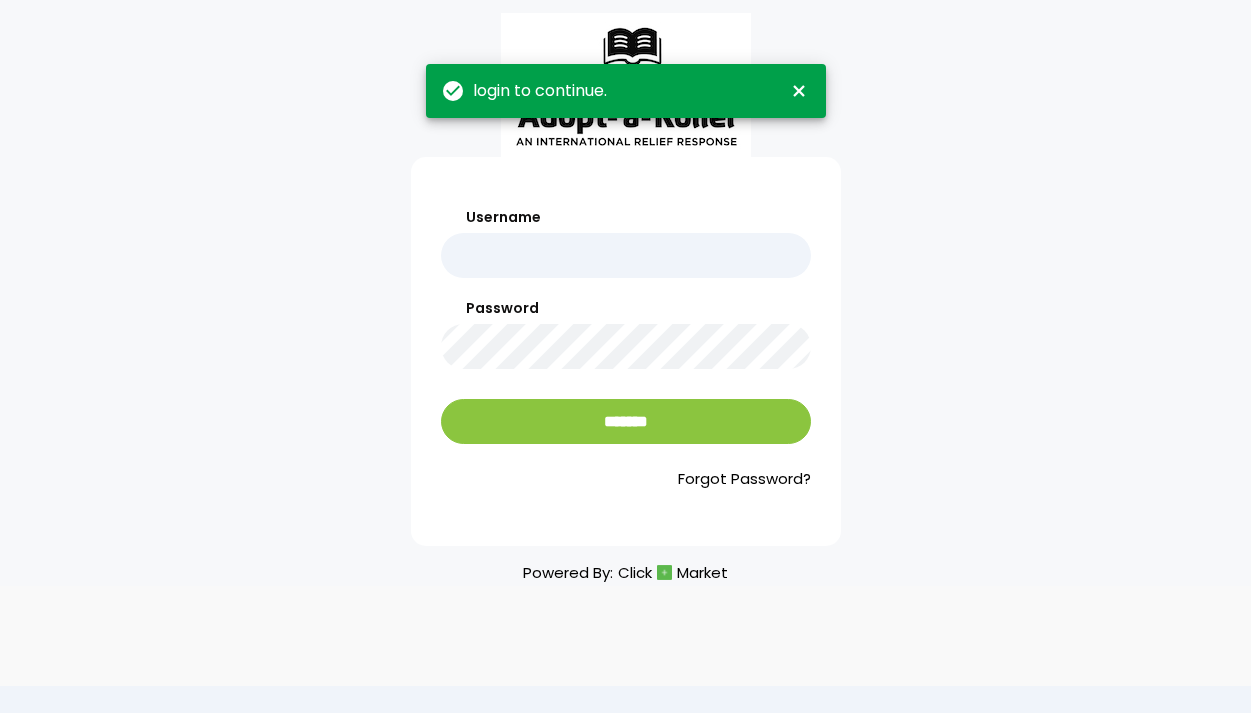 scroll, scrollTop: 0, scrollLeft: 0, axis: both 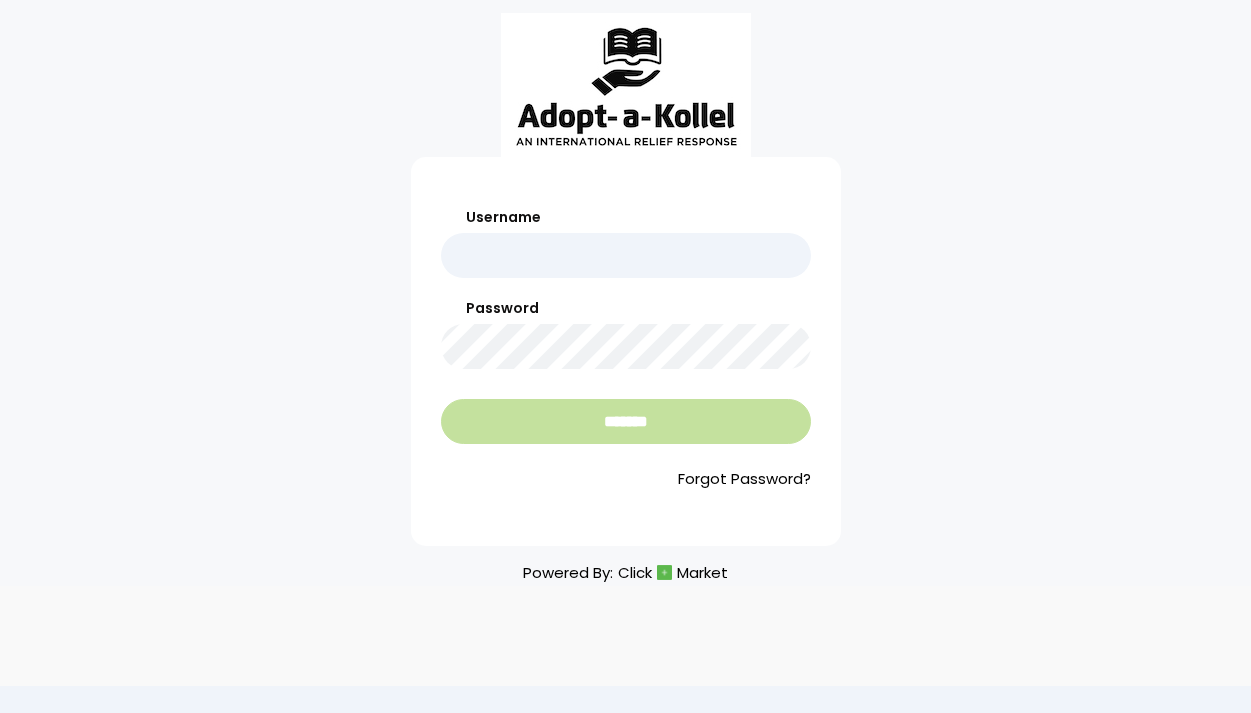 type on "*******" 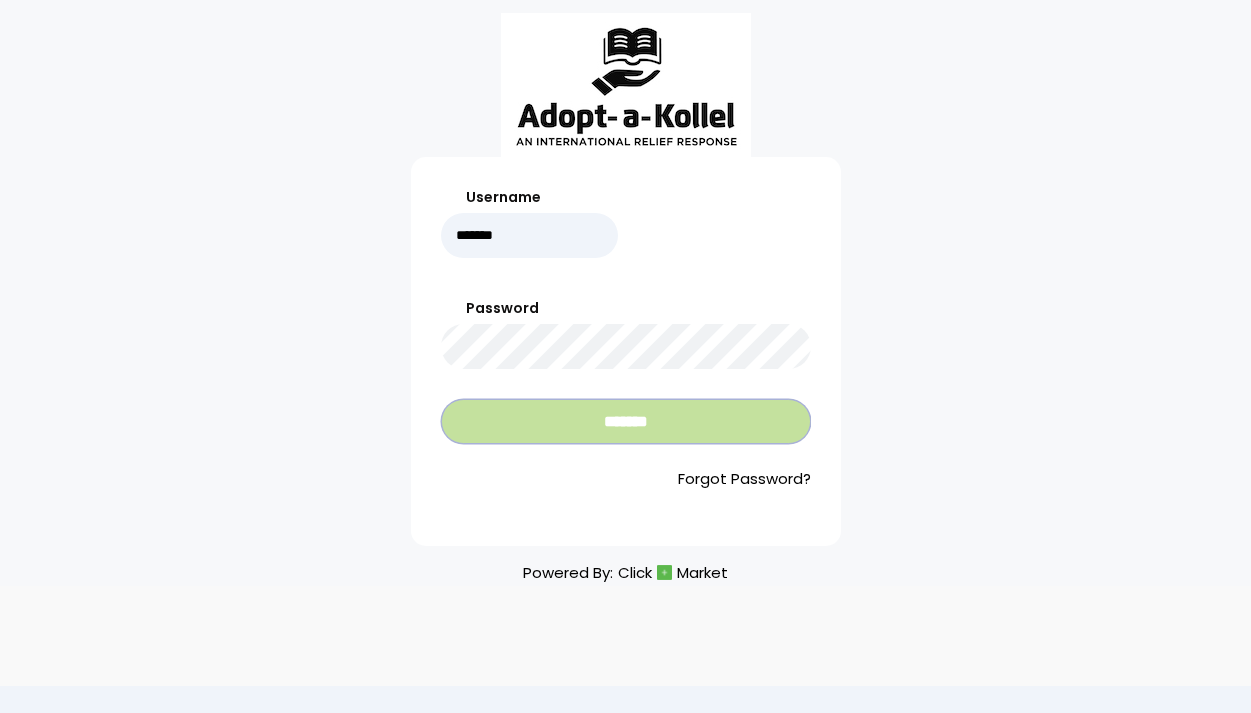 click on "*******" at bounding box center (626, 421) 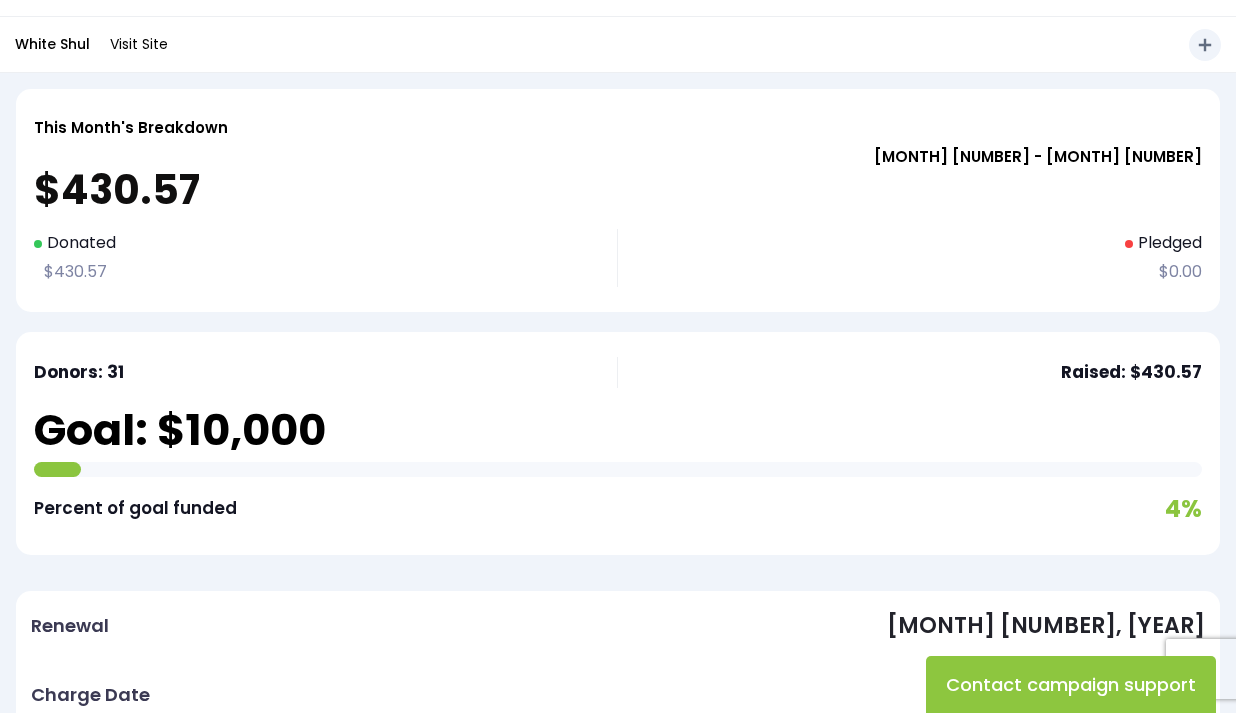 scroll, scrollTop: 0, scrollLeft: 0, axis: both 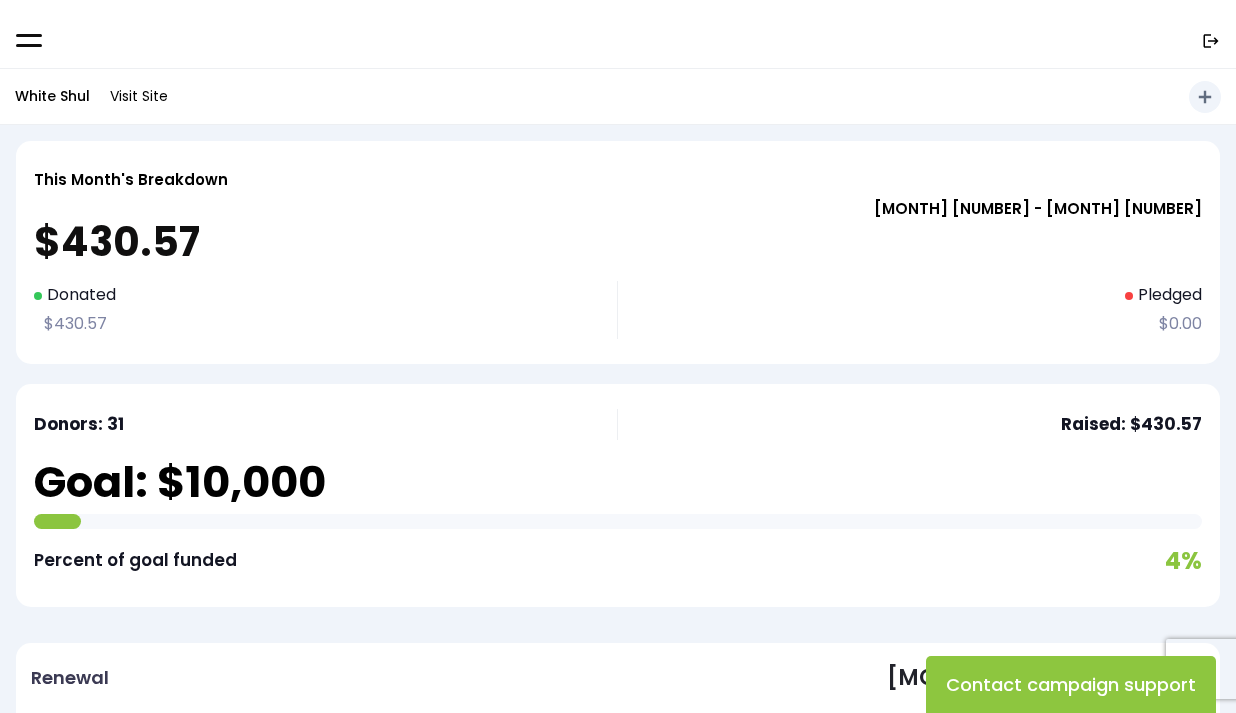 click on ".st0{fill:none;}" at bounding box center (618, 34) 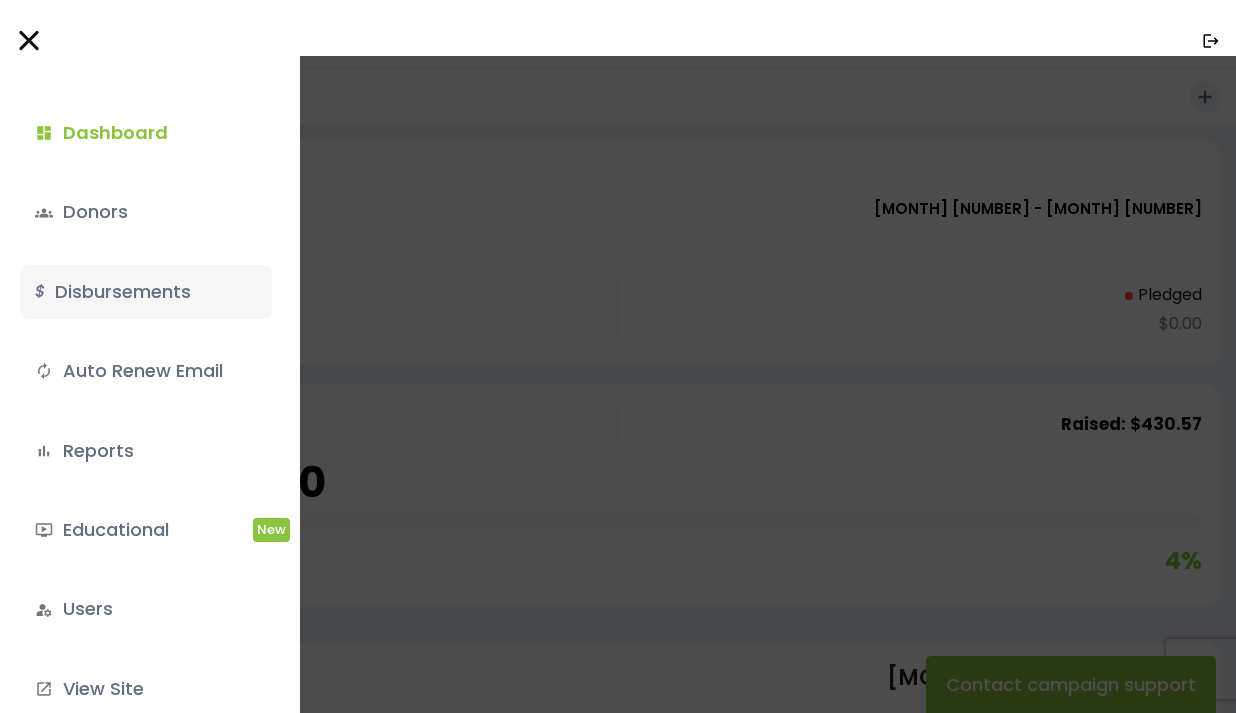 click on "$ Disbursements" at bounding box center [146, 292] 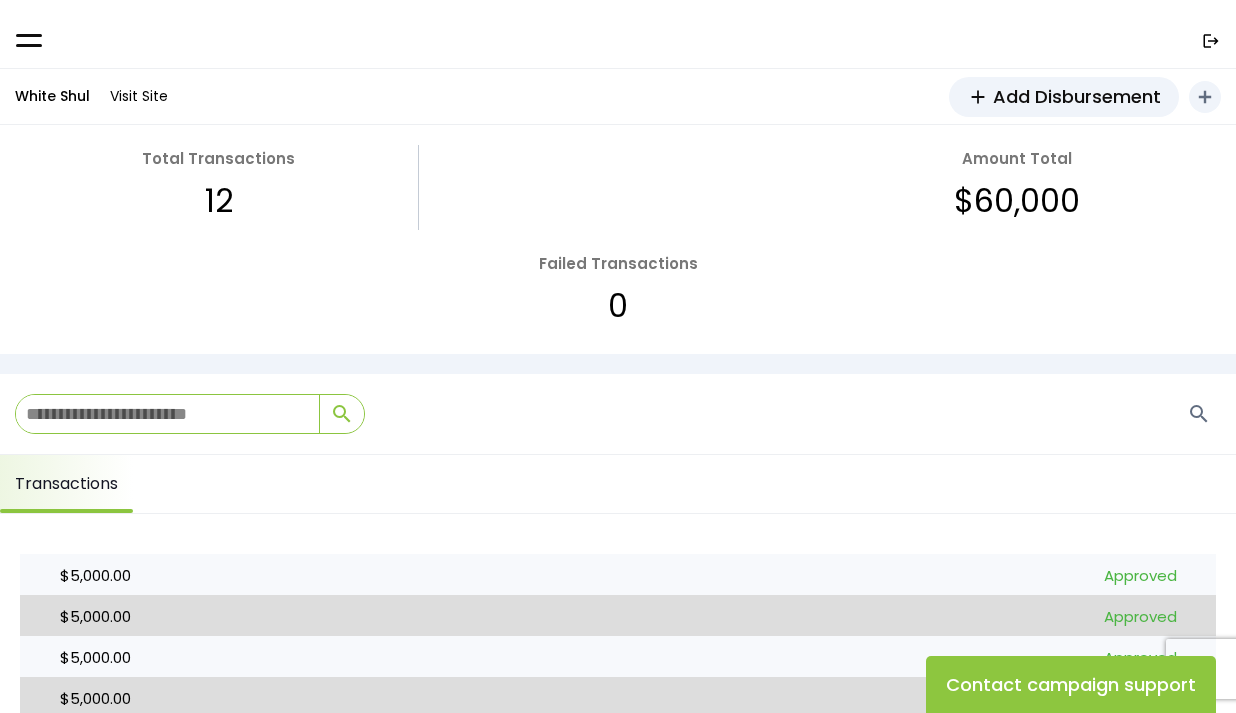 scroll, scrollTop: 0, scrollLeft: 0, axis: both 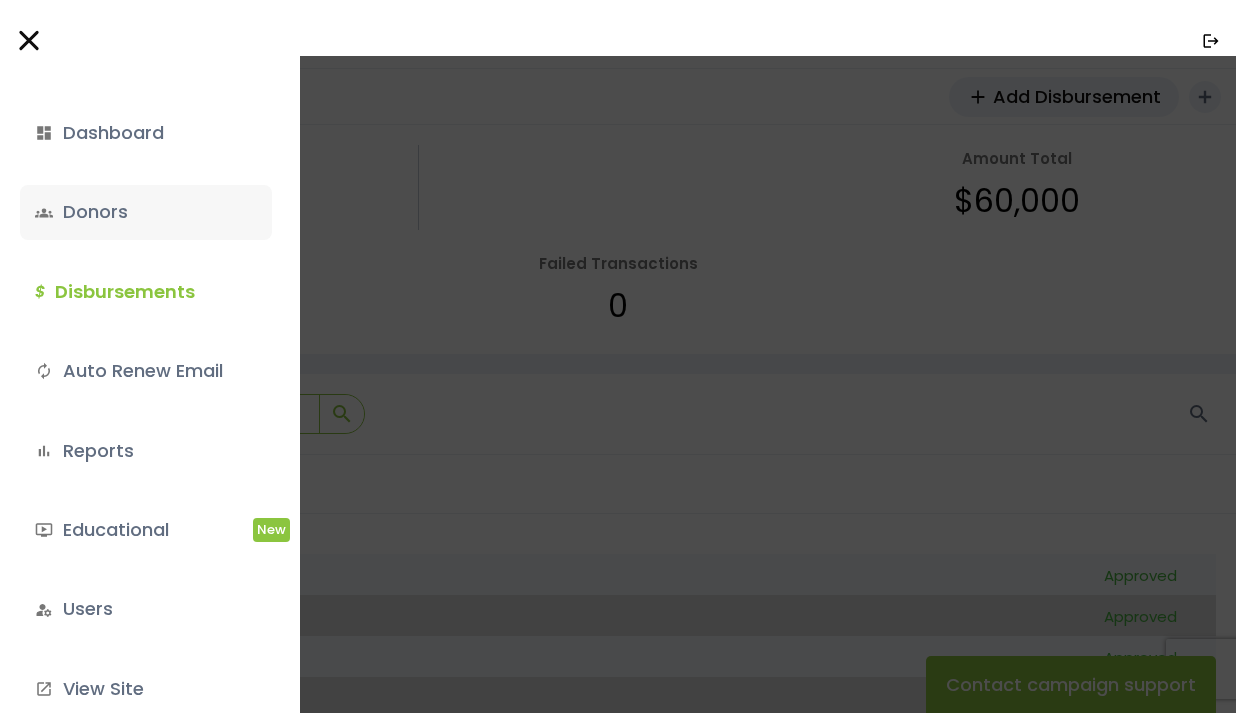 click on "groups Donors" at bounding box center (146, 212) 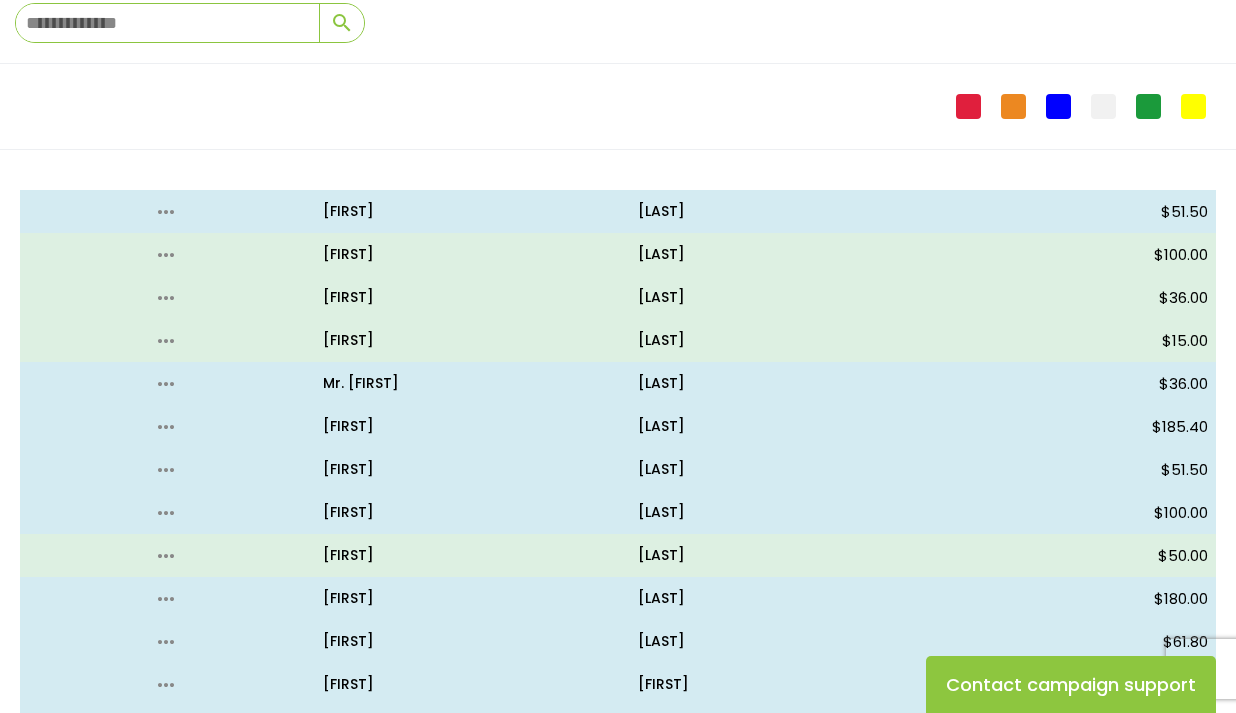 scroll, scrollTop: 0, scrollLeft: 0, axis: both 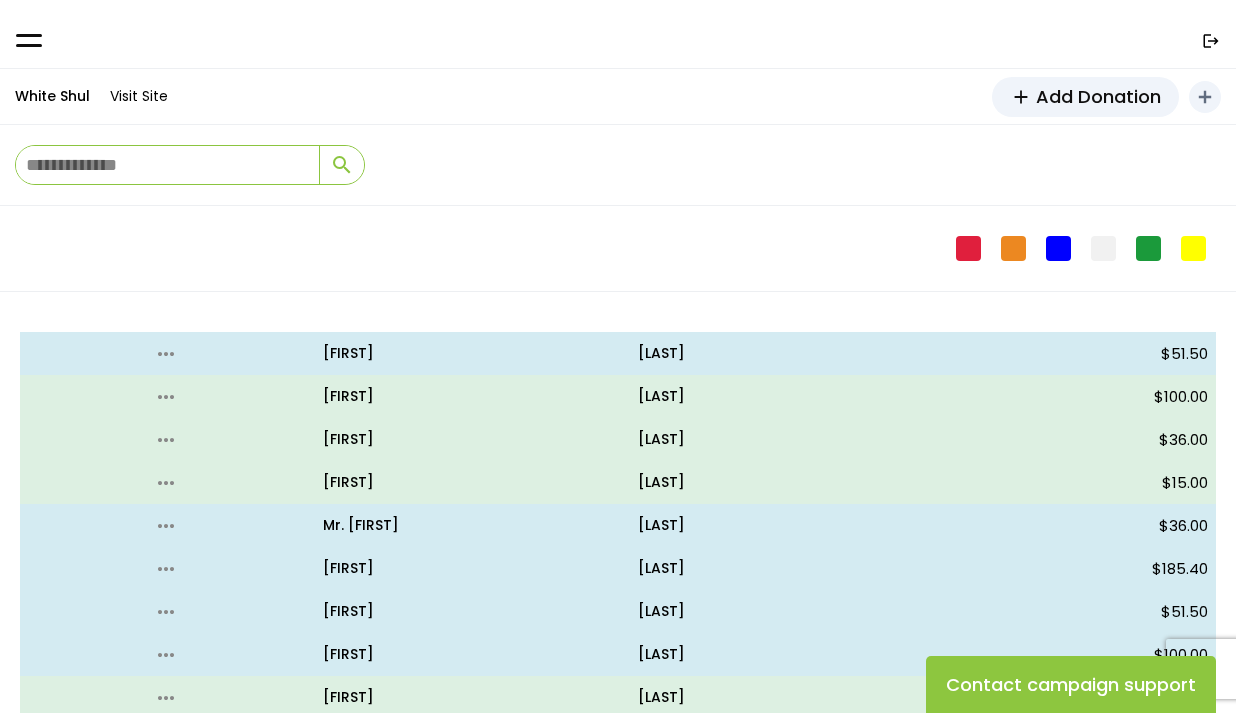 click at bounding box center [29, 40] 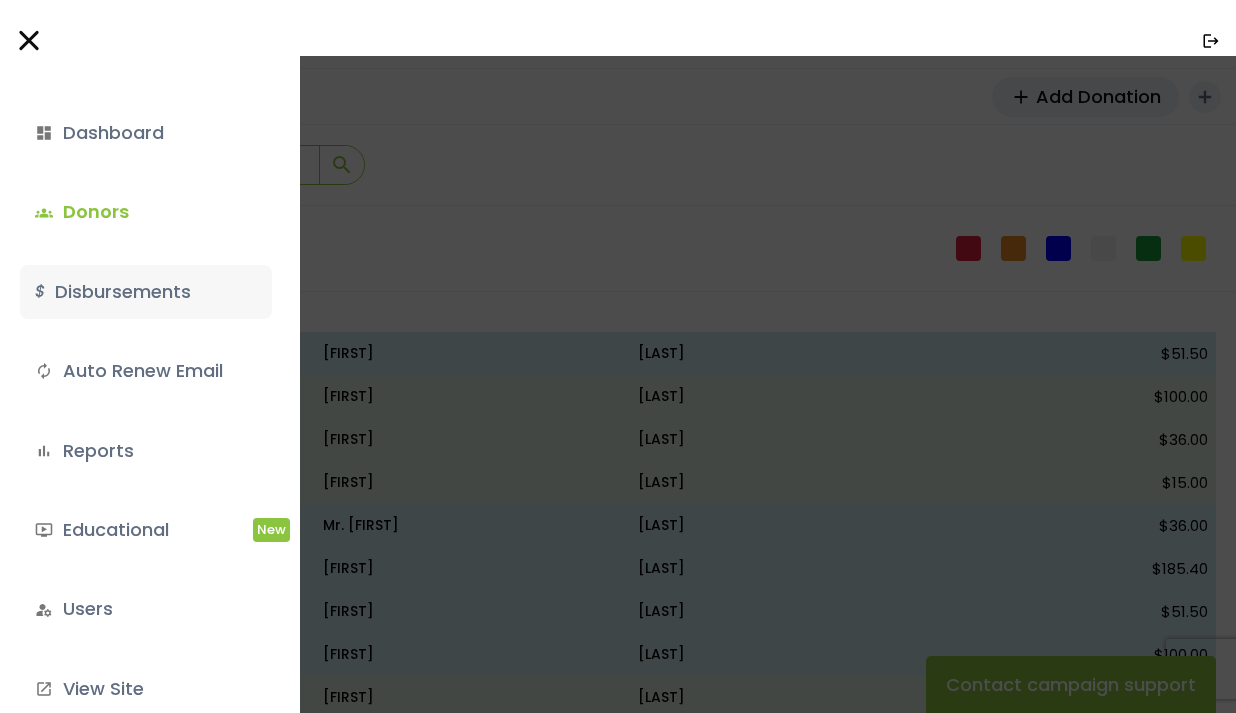 click on "$ Disbursements" at bounding box center [146, 292] 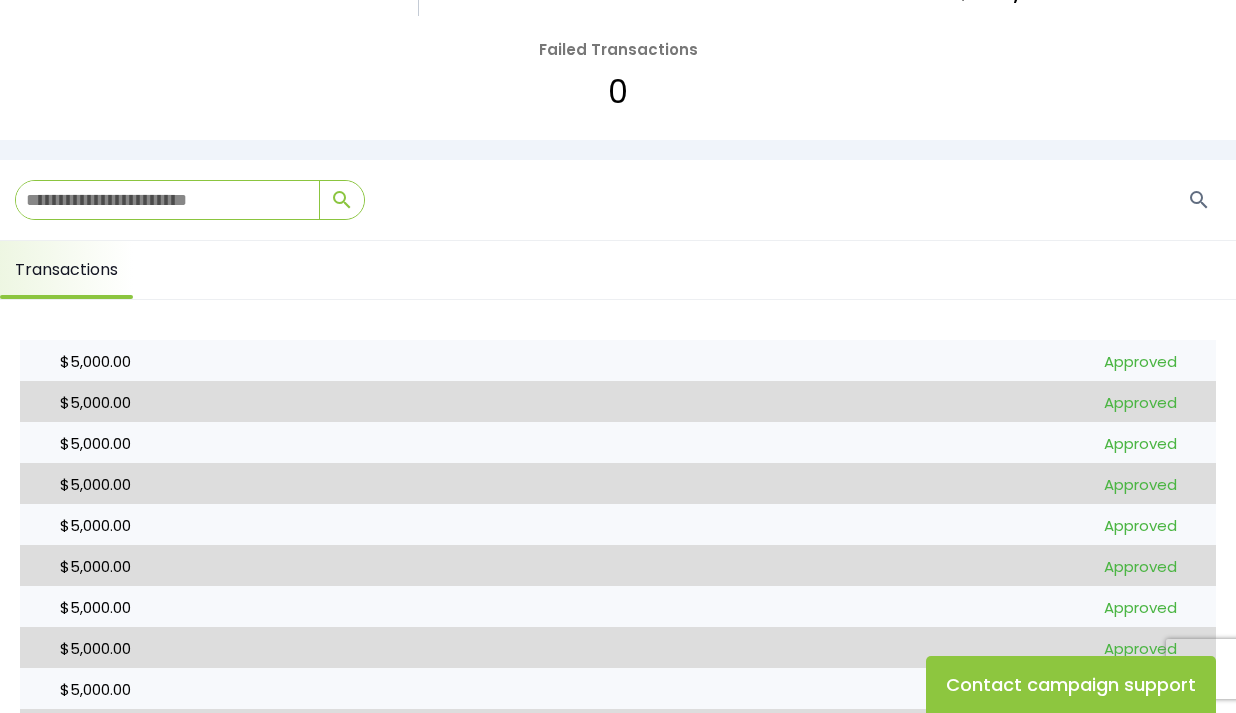 scroll, scrollTop: 0, scrollLeft: 0, axis: both 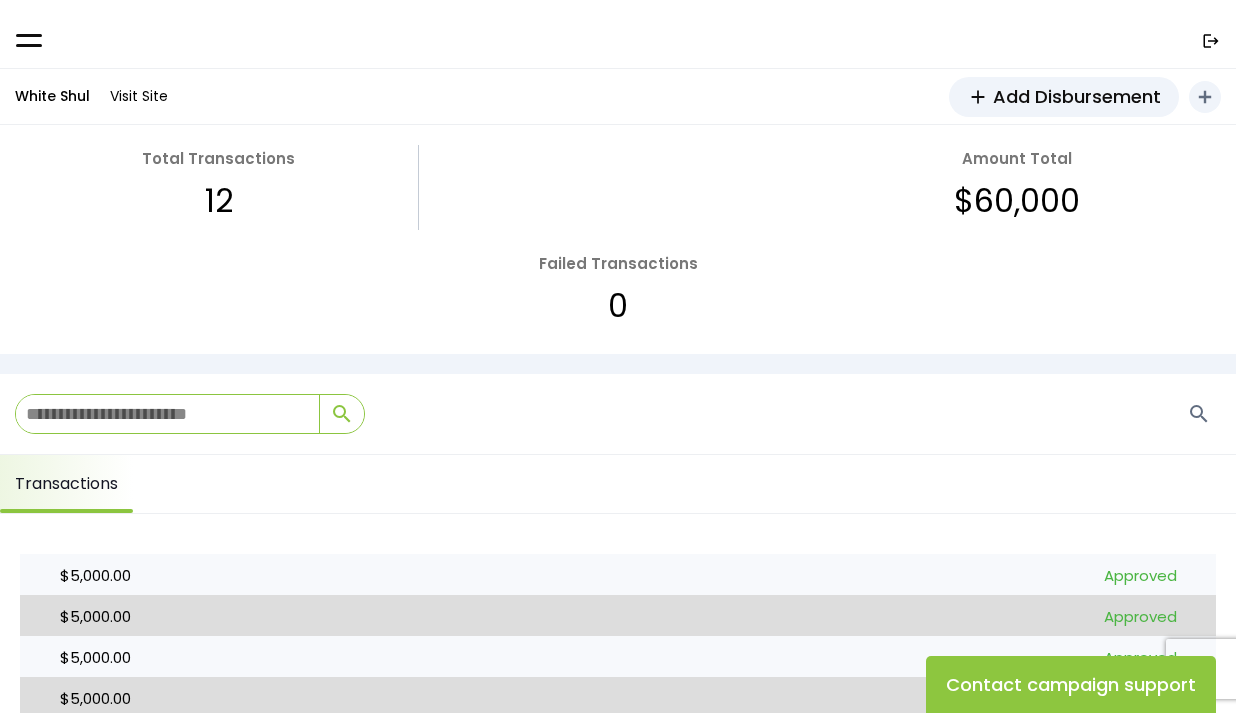 click on ".st0{fill:none;}" at bounding box center (618, 34) 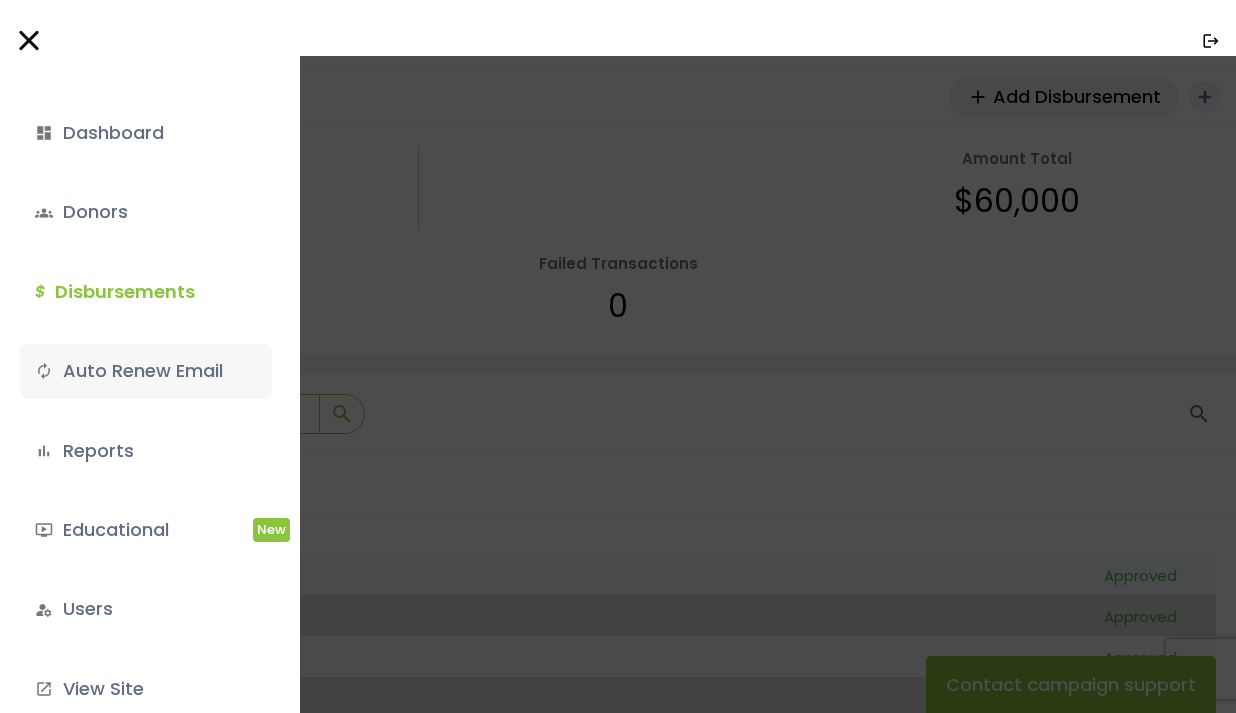 scroll, scrollTop: 83, scrollLeft: 0, axis: vertical 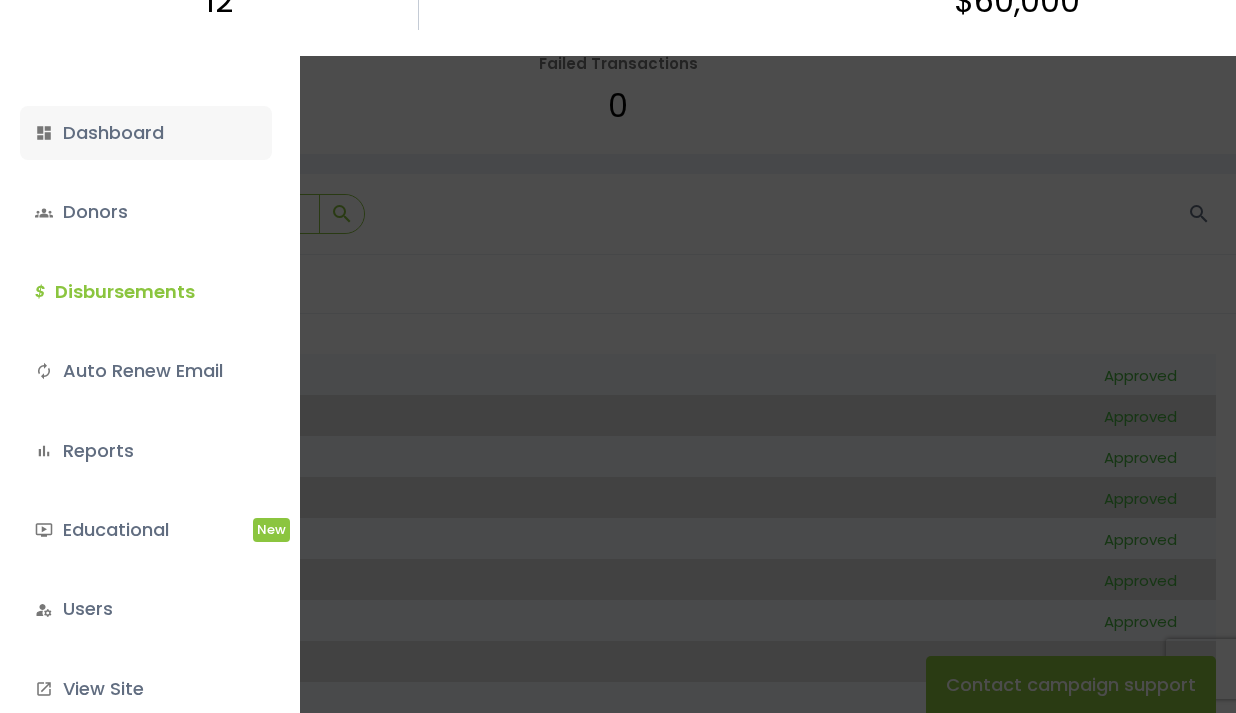 click on "dashboard Dashboard" at bounding box center (146, 133) 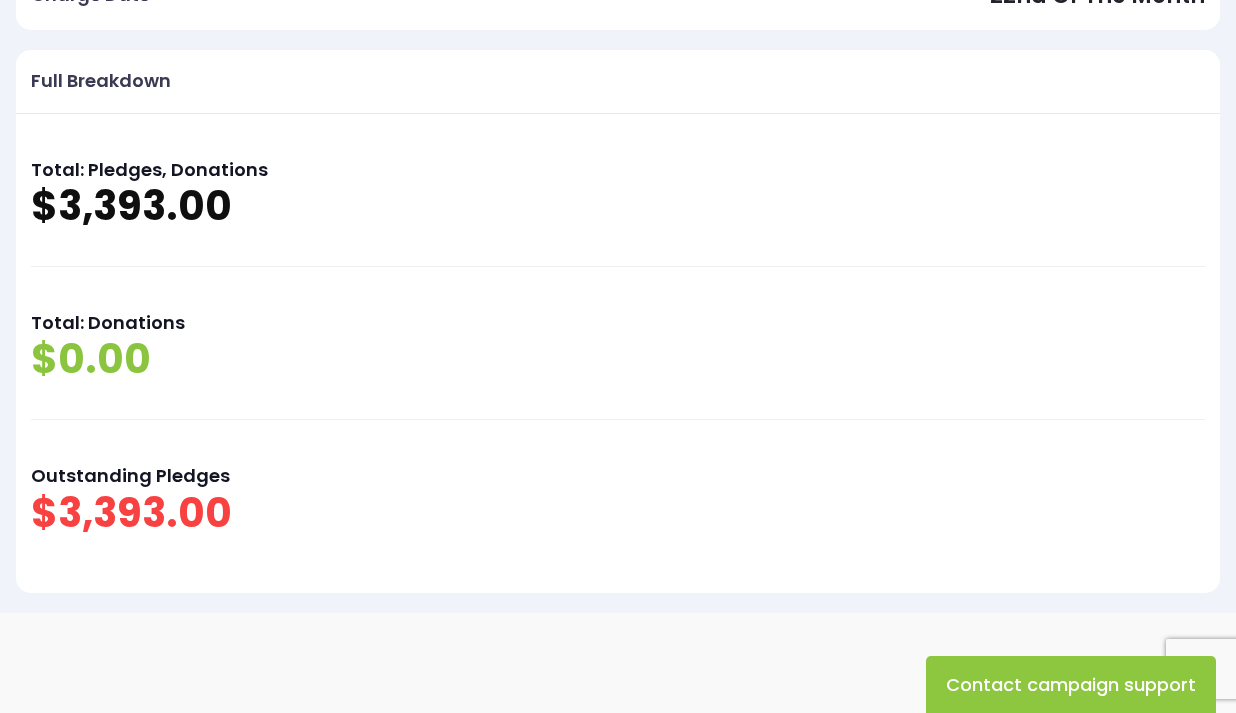 scroll, scrollTop: 0, scrollLeft: 0, axis: both 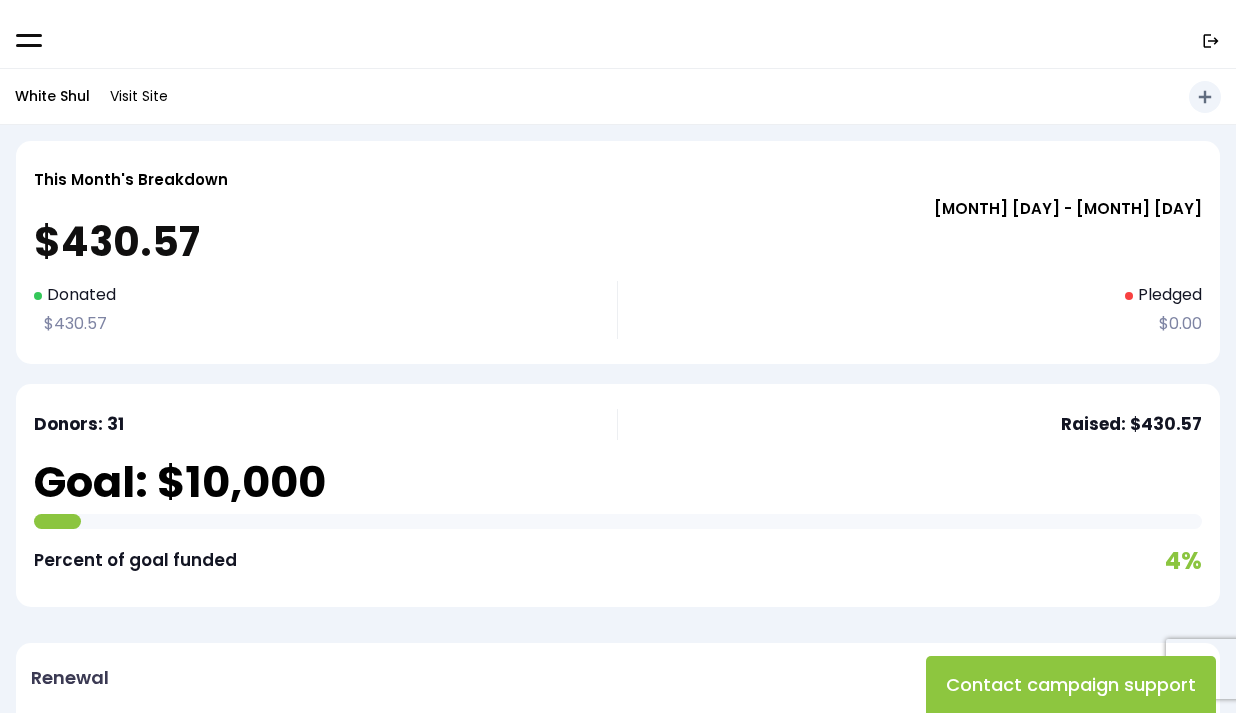 click at bounding box center [29, 40] 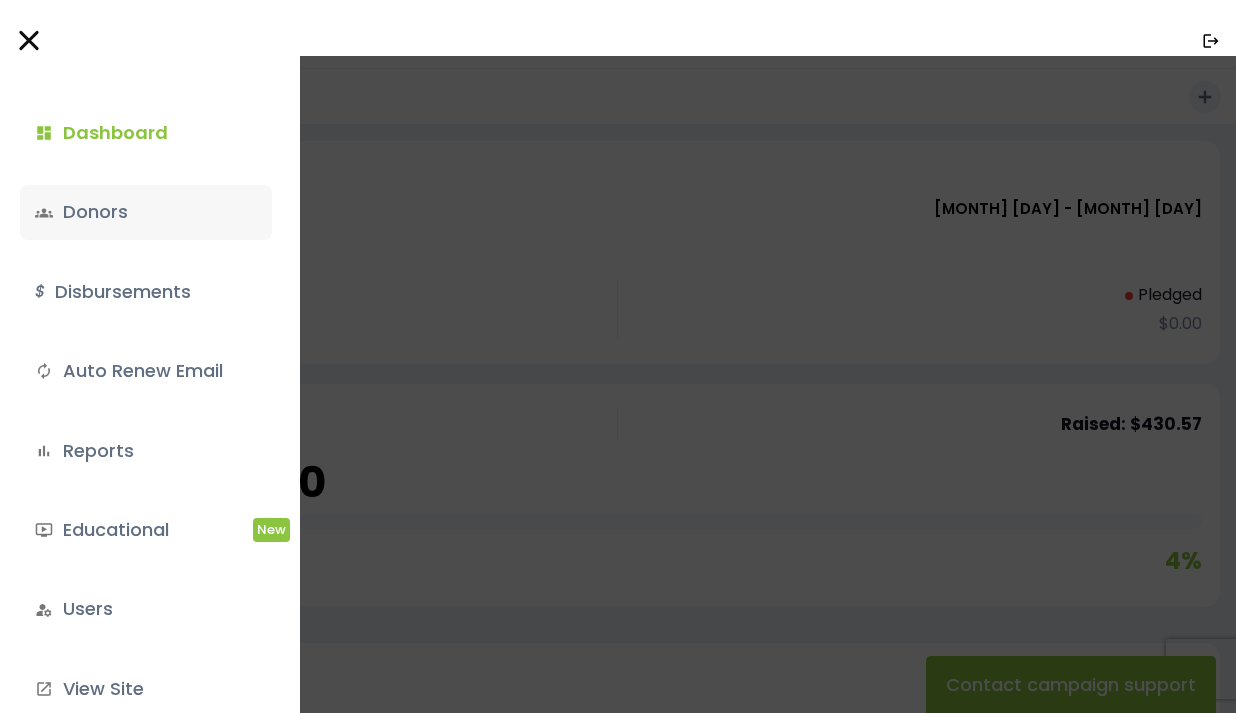click on "groups Donors" at bounding box center (146, 212) 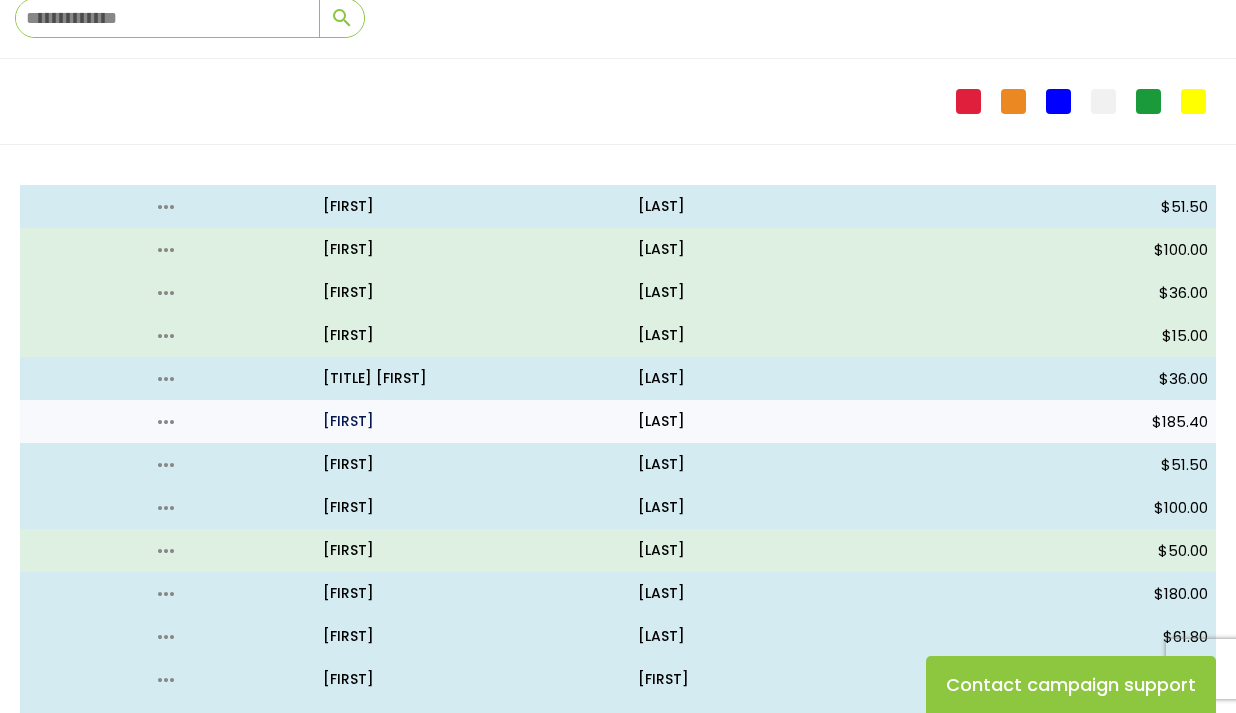 scroll, scrollTop: 0, scrollLeft: 0, axis: both 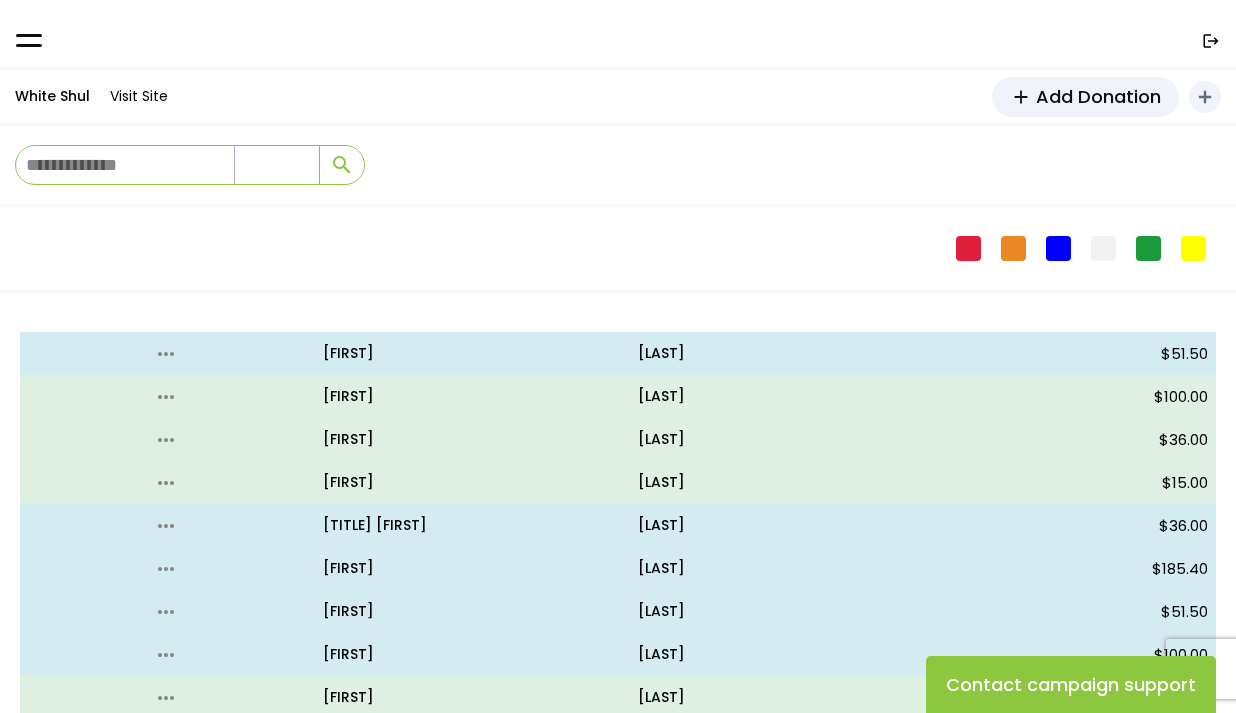 click at bounding box center [125, 165] 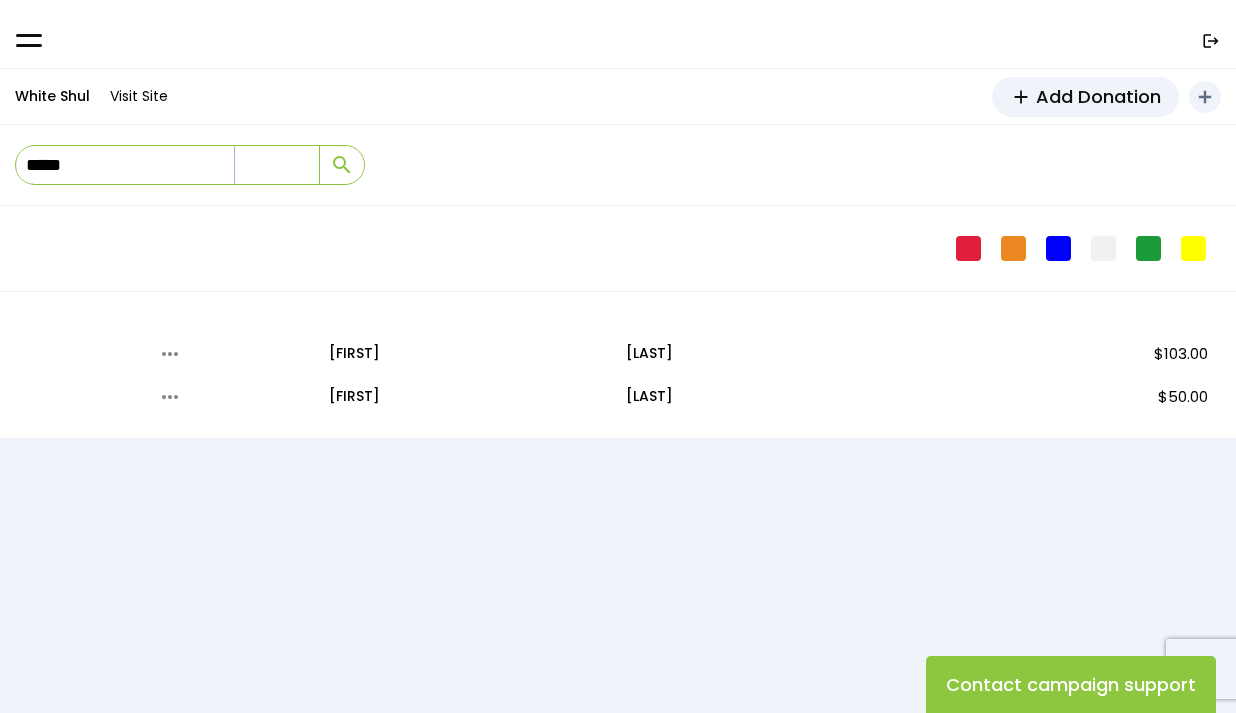 type on "*****" 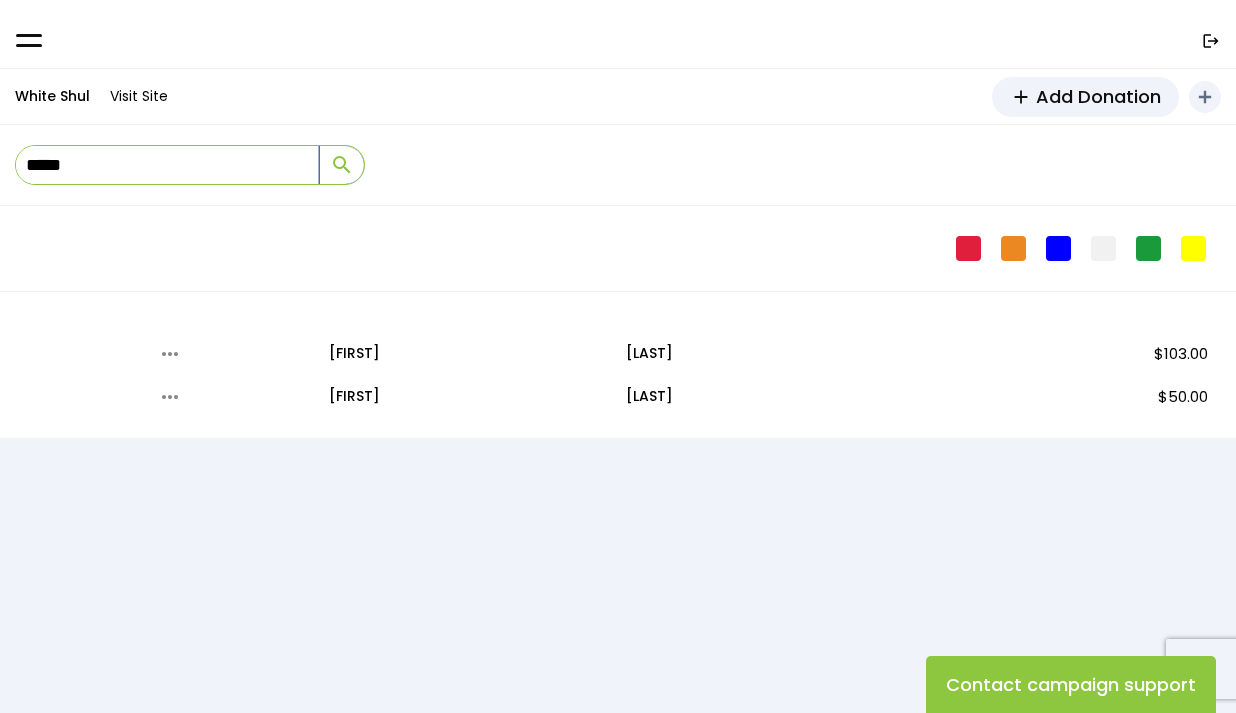 click on "search" at bounding box center [341, 165] 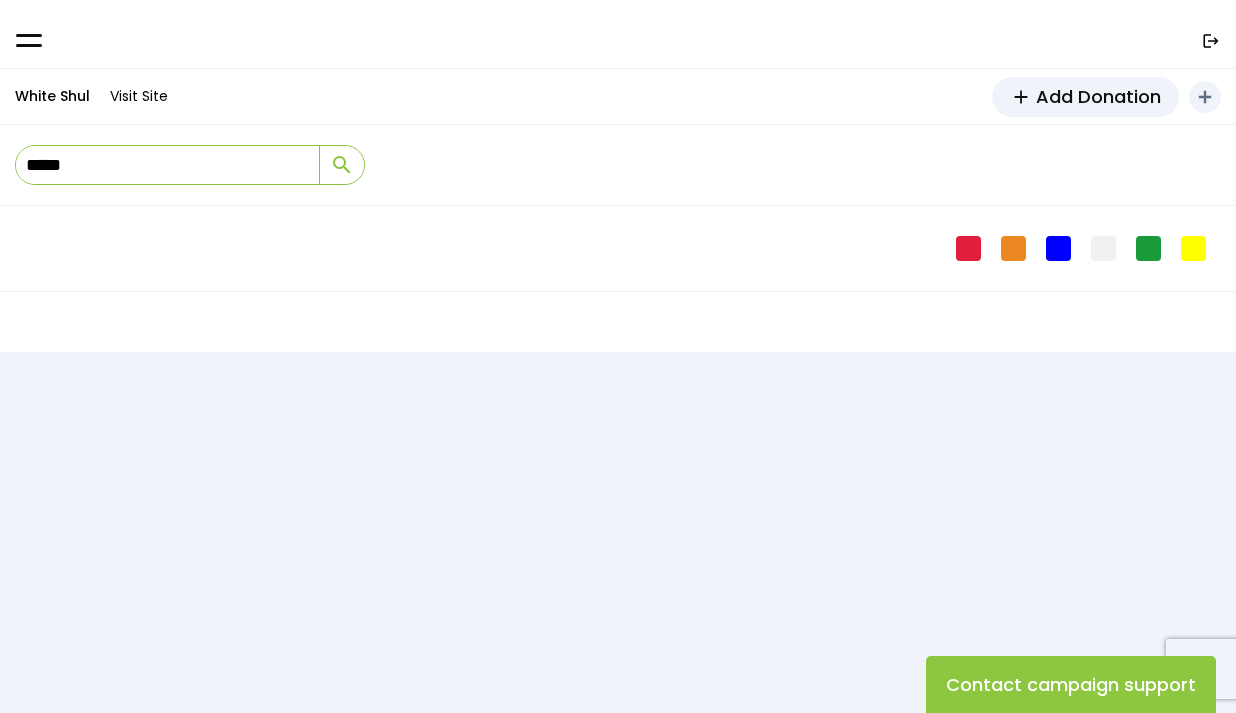 scroll, scrollTop: 0, scrollLeft: 0, axis: both 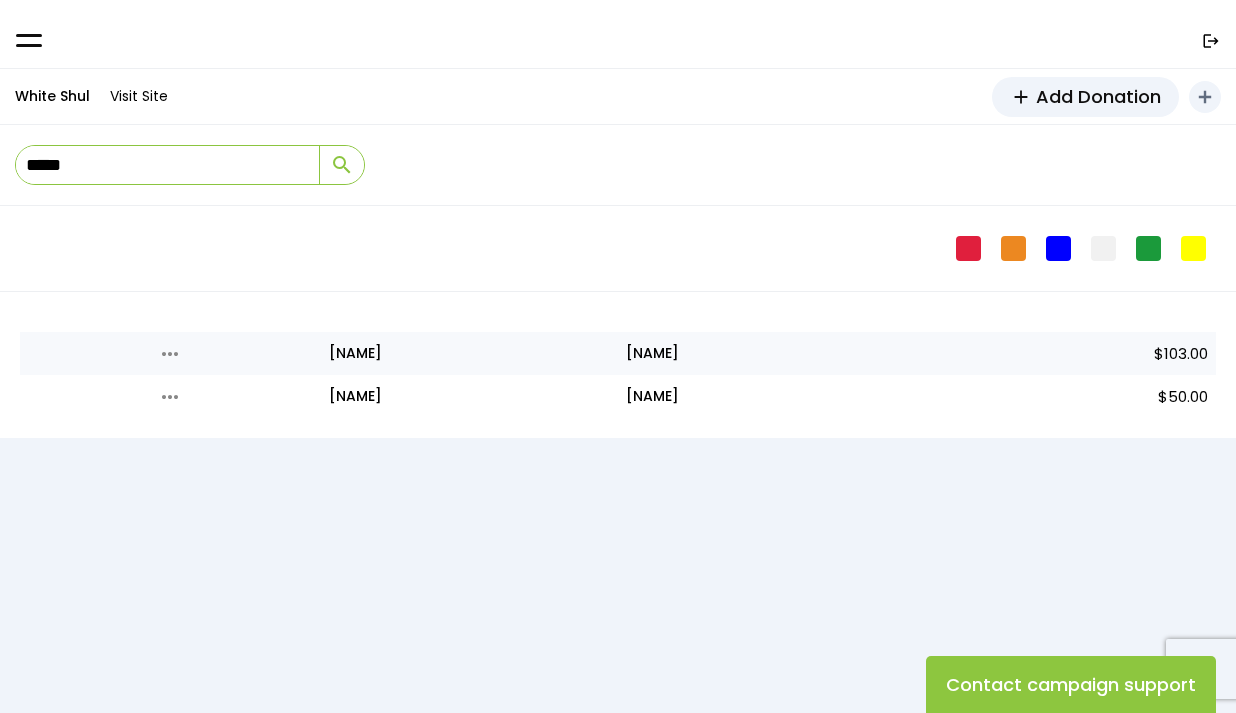 click on "$103.00" at bounding box center (1066, 353) 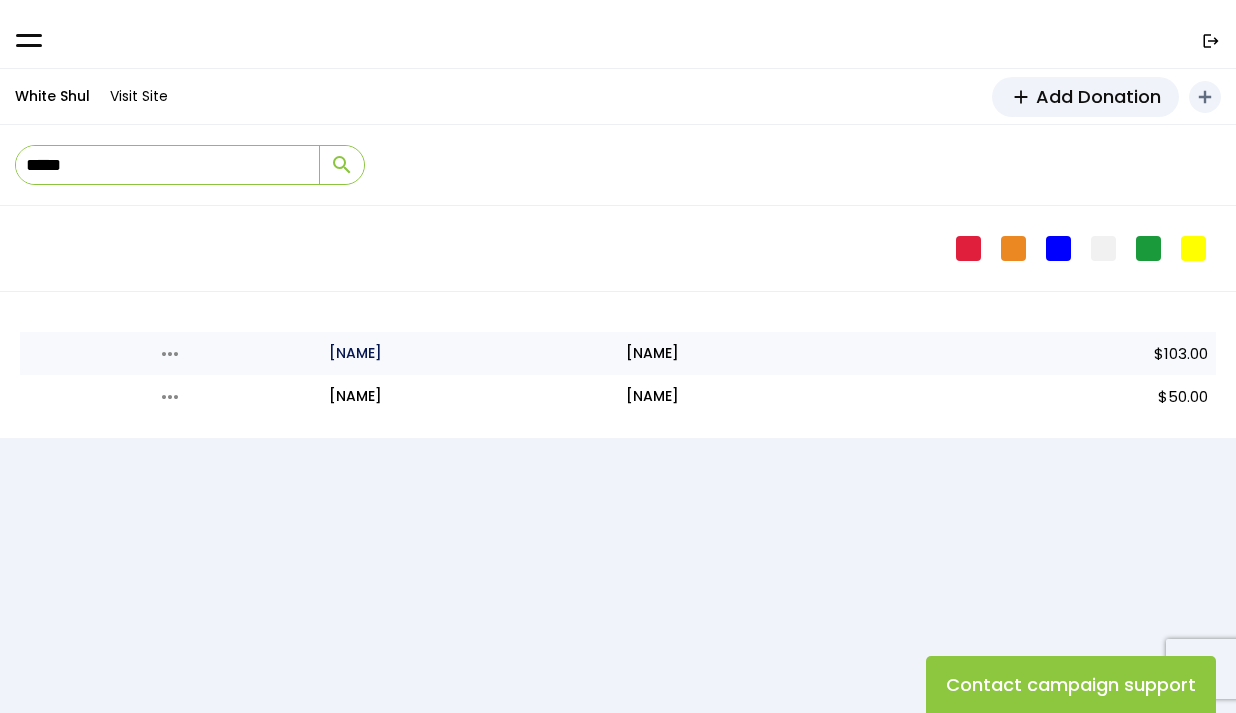 click on "all_inclusive Zachary" at bounding box center [469, 353] 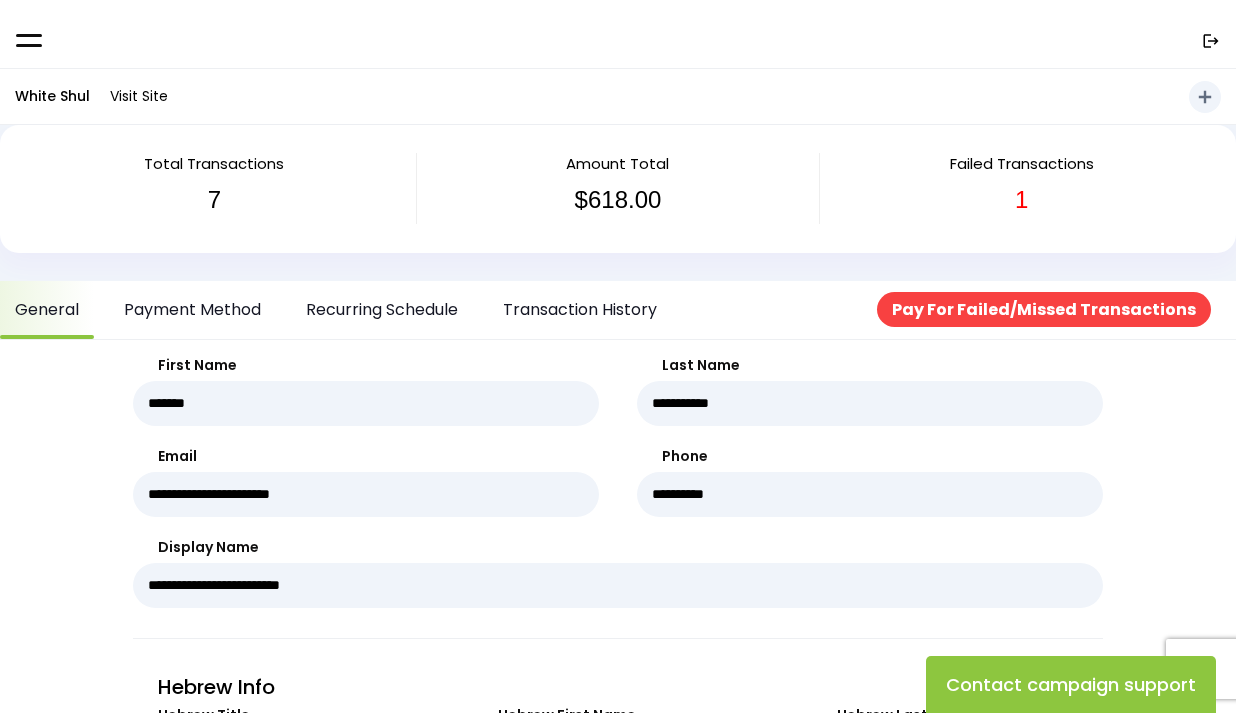 scroll, scrollTop: 0, scrollLeft: 0, axis: both 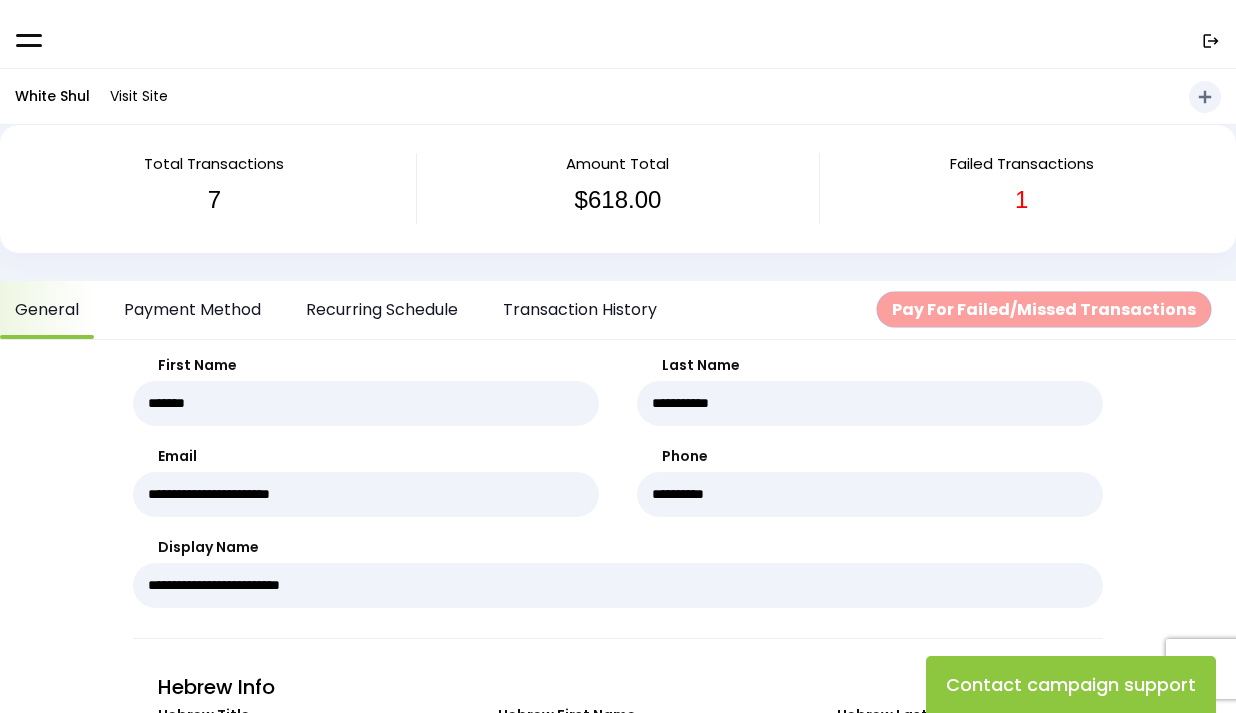 click on "Pay For Failed/Missed Transactions" at bounding box center (1044, 309) 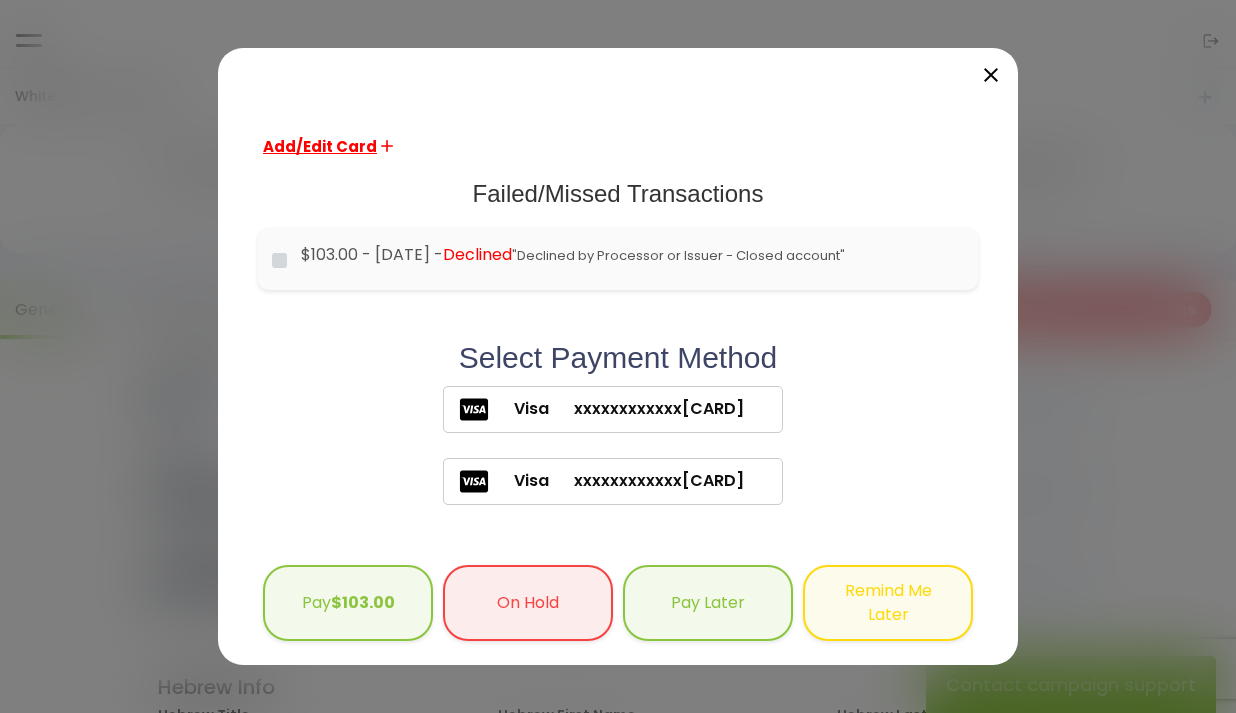 scroll, scrollTop: 27, scrollLeft: 0, axis: vertical 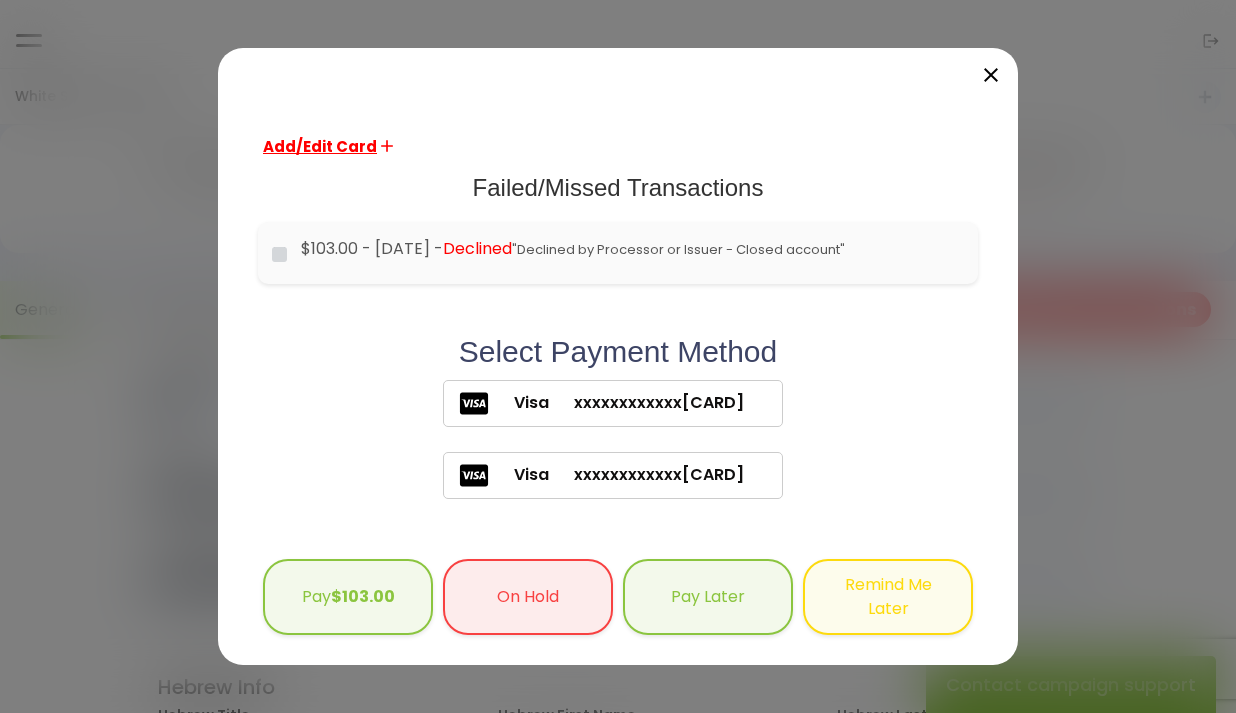 click on "xxxxxxxxxxxx[CARD]" at bounding box center [646, 403] 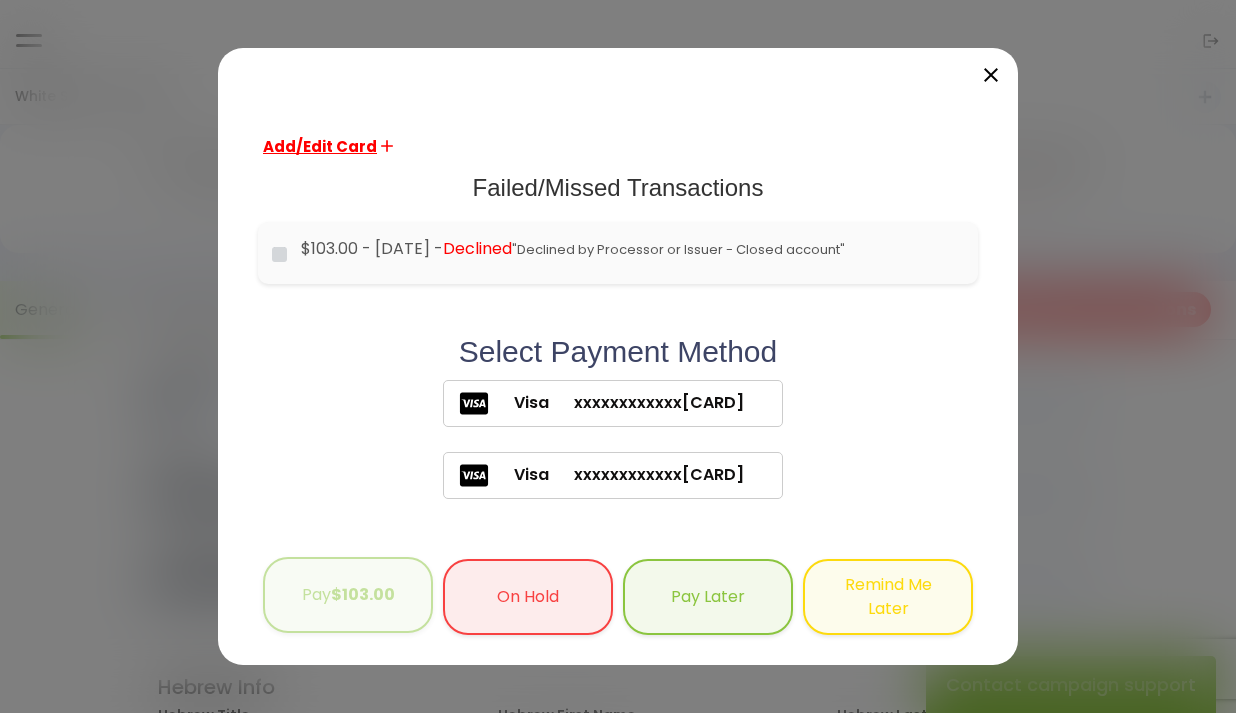 click on "$103.00" at bounding box center (363, 594) 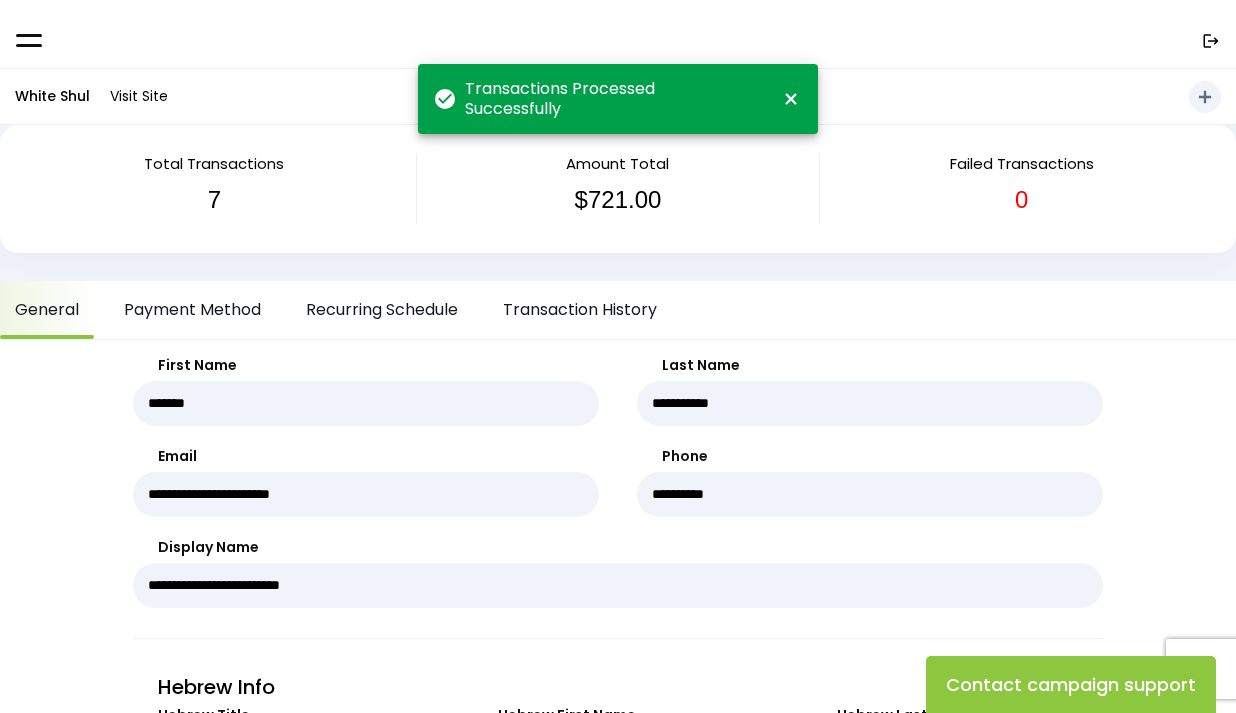 scroll, scrollTop: 0, scrollLeft: 0, axis: both 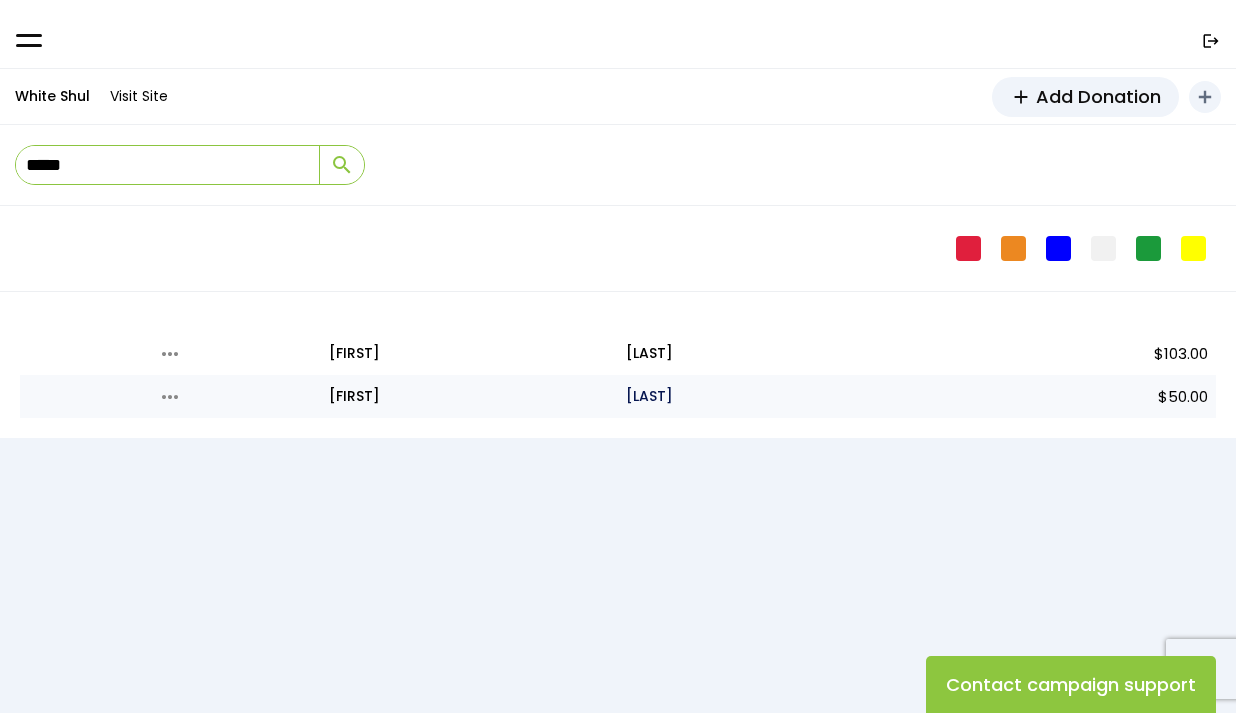 click on "Tomaszewski" at bounding box center (469, 396) 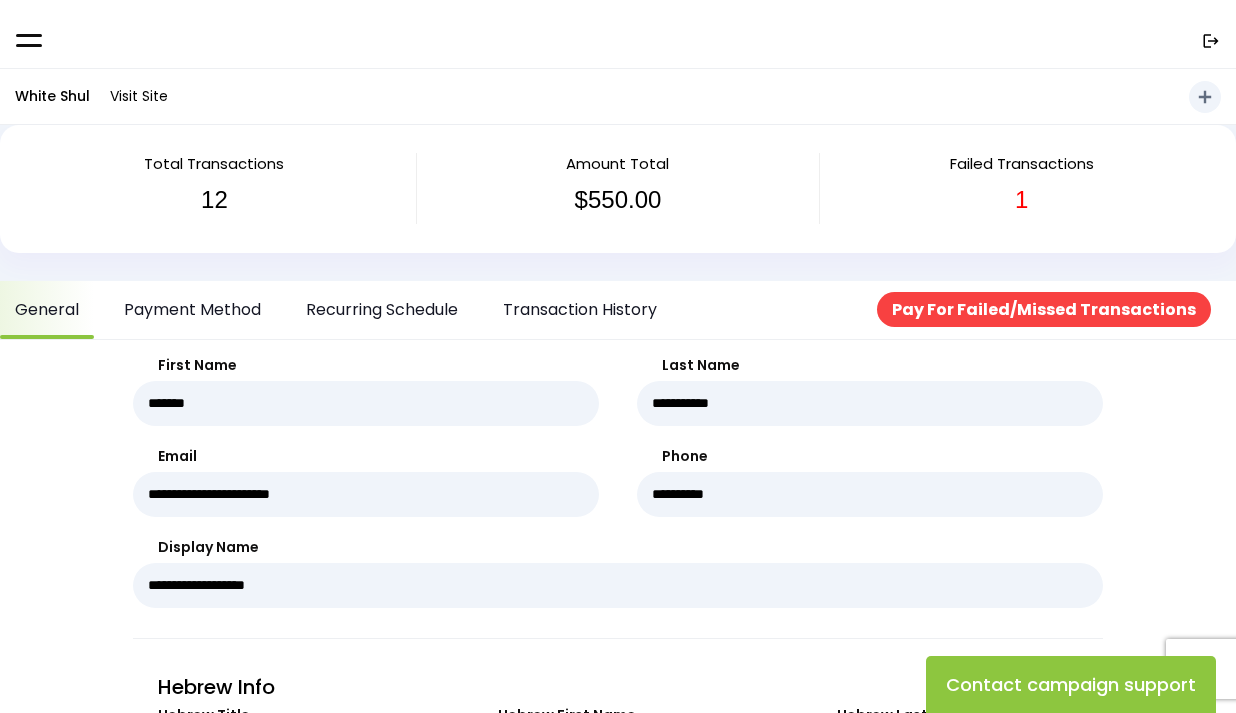 scroll, scrollTop: 0, scrollLeft: 0, axis: both 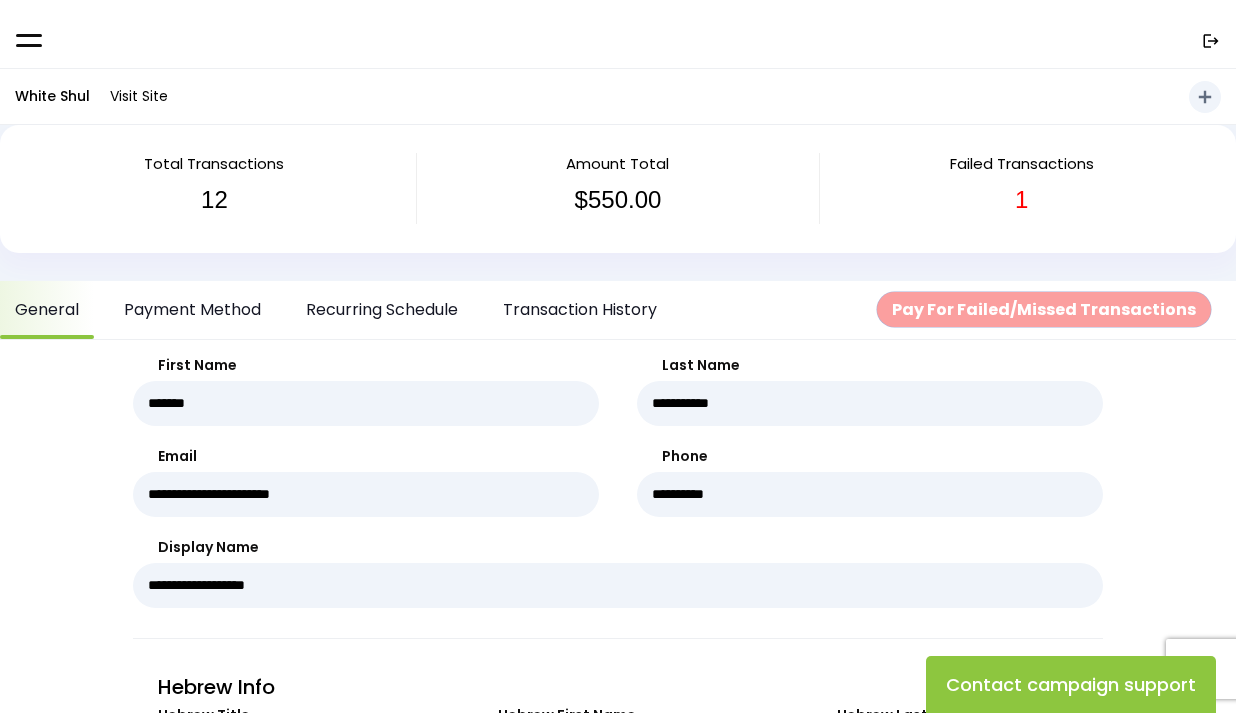click on "Pay For Failed/Missed Transactions" at bounding box center [1044, 309] 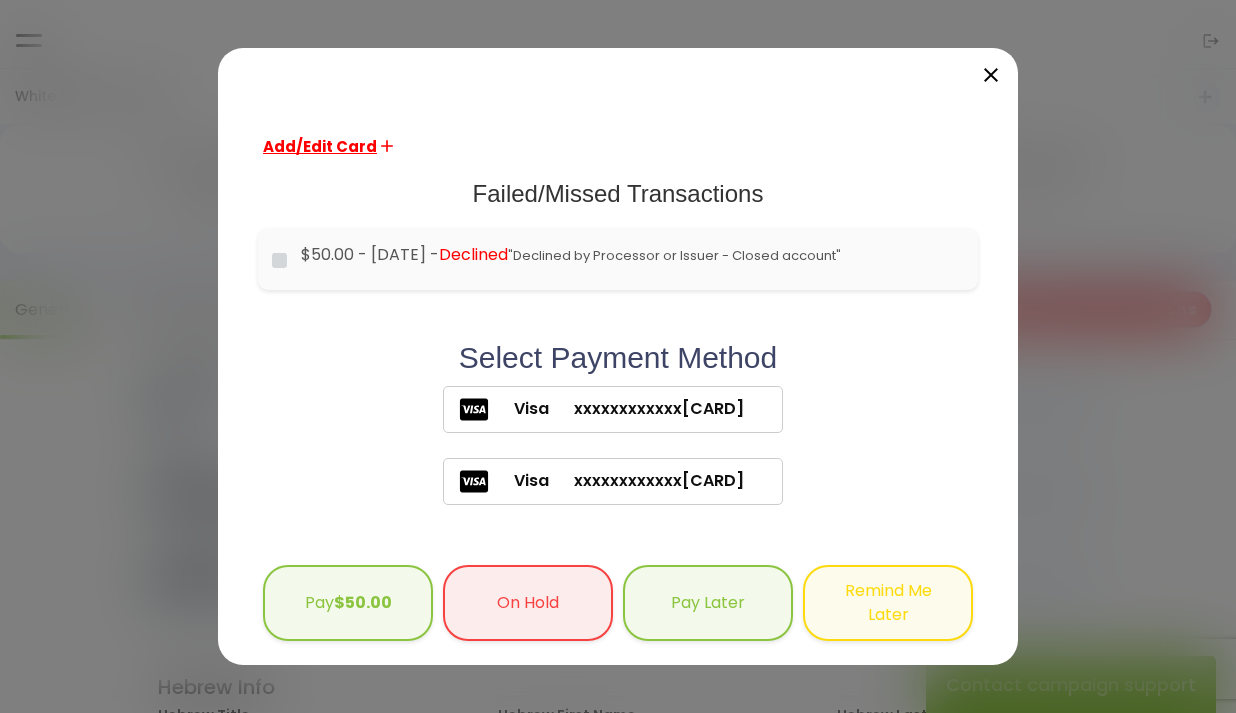 scroll, scrollTop: 27, scrollLeft: 0, axis: vertical 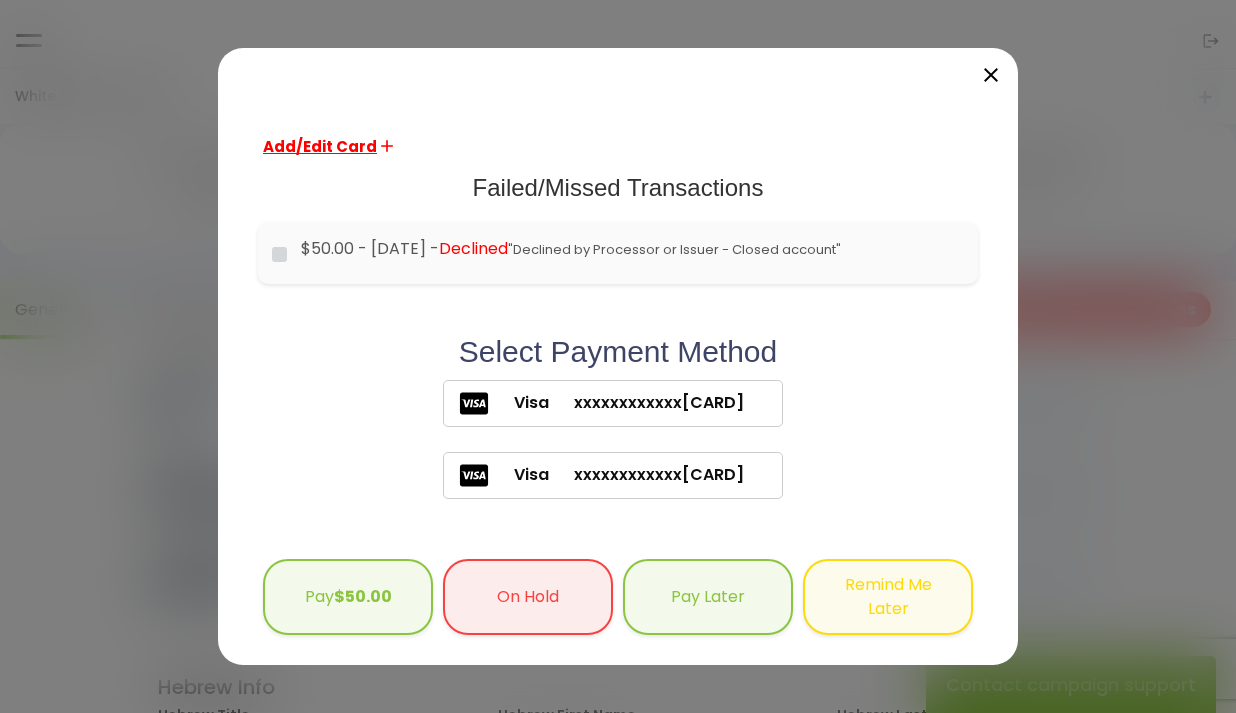 click on "xxxxxxxxxxxx[CARD]" at bounding box center [646, 403] 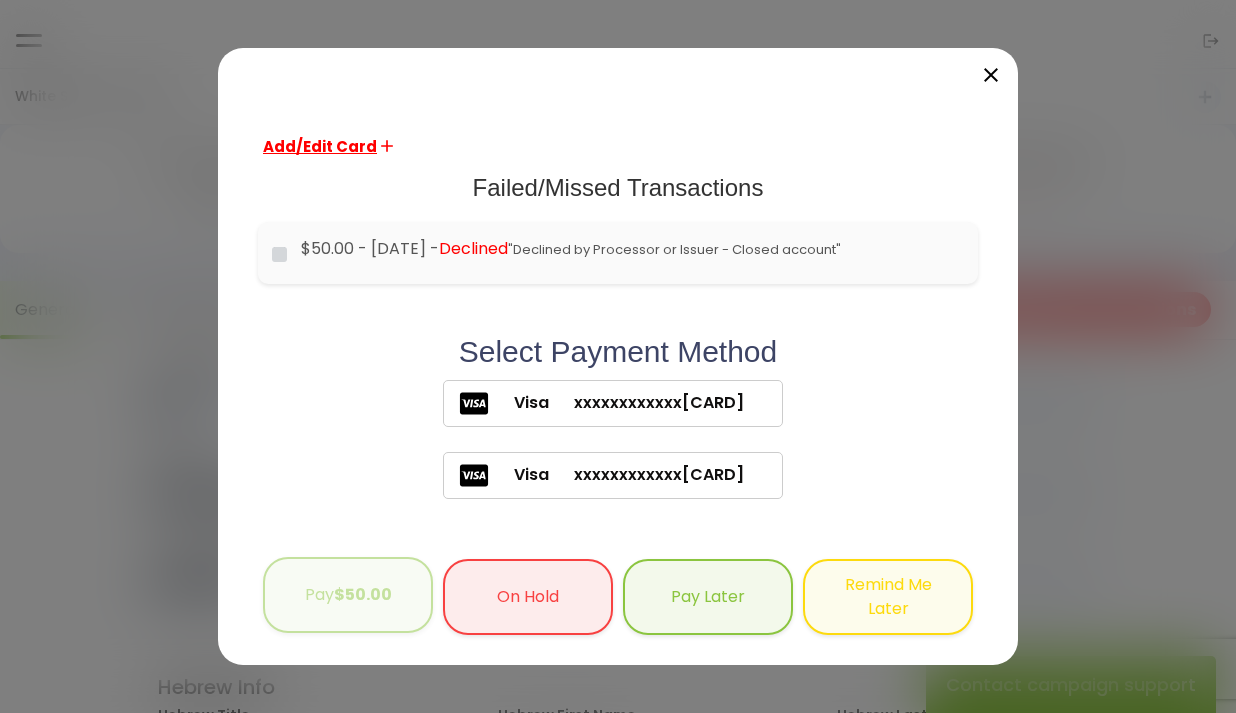 click on "$50.00" at bounding box center [363, 594] 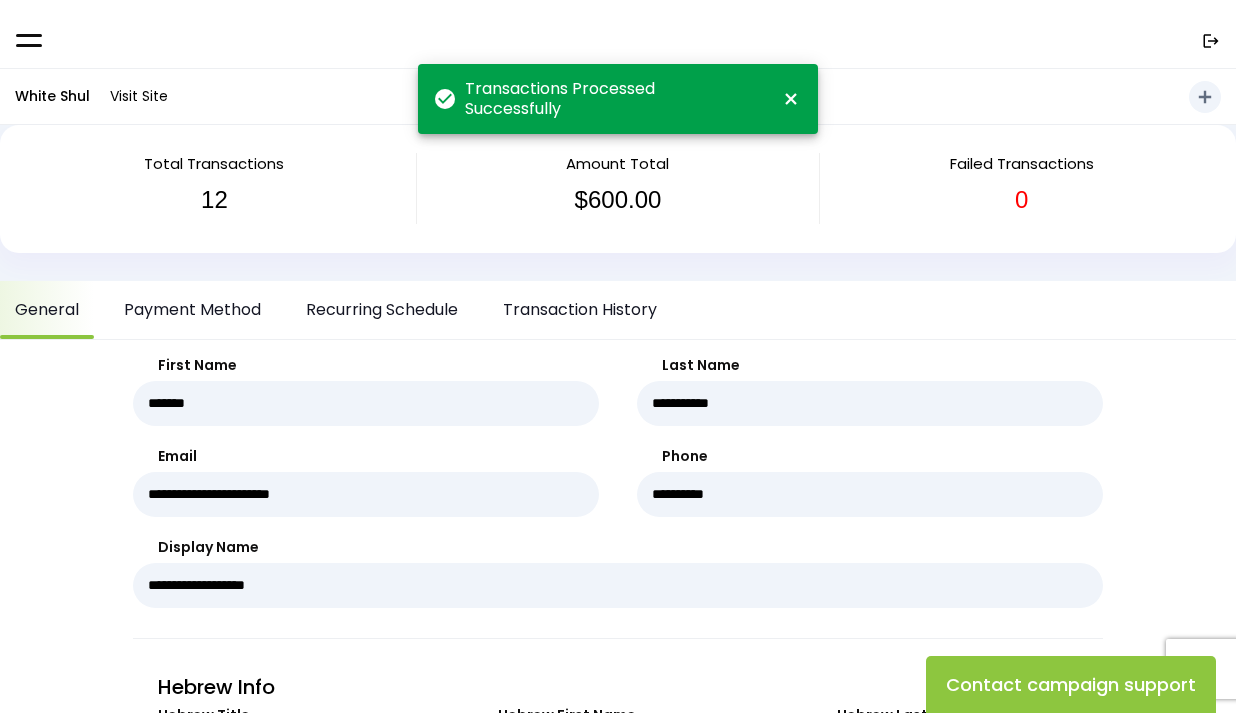 scroll, scrollTop: 0, scrollLeft: 0, axis: both 